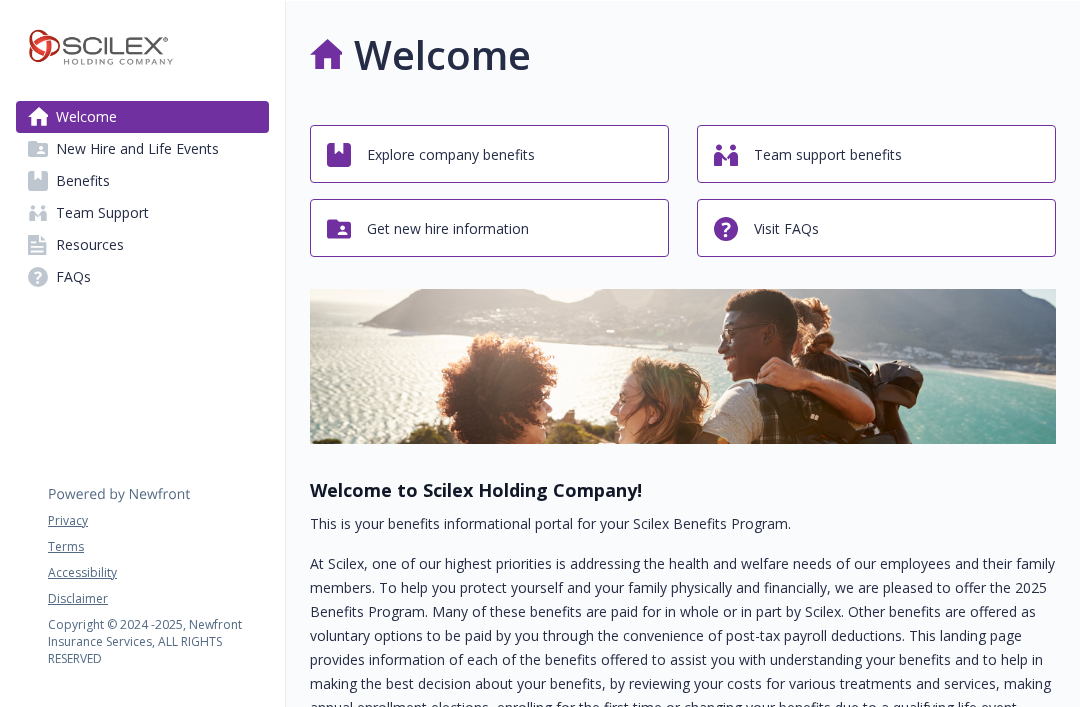 scroll, scrollTop: 0, scrollLeft: 0, axis: both 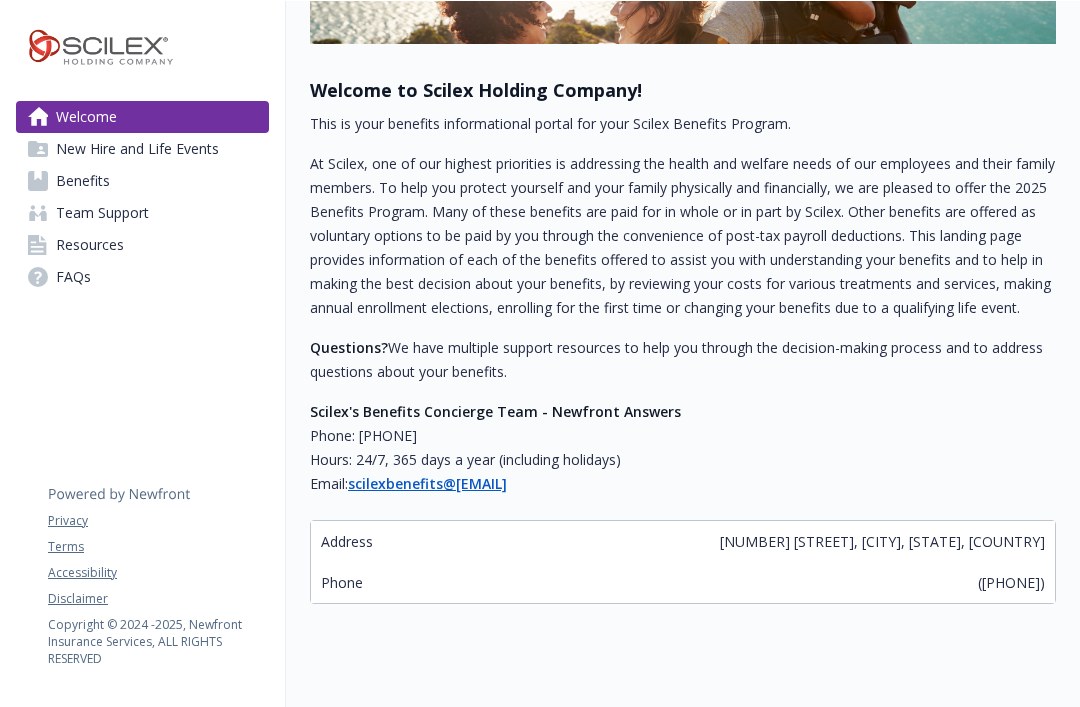 click on "Benefits" at bounding box center [83, 181] 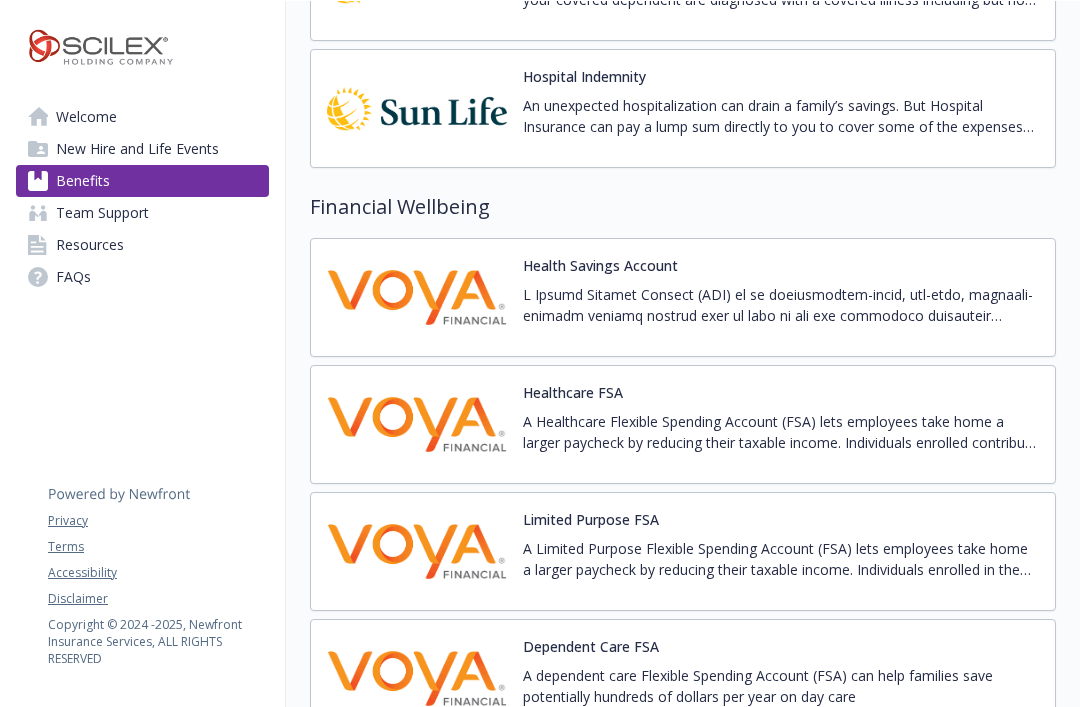 scroll, scrollTop: 2031, scrollLeft: 0, axis: vertical 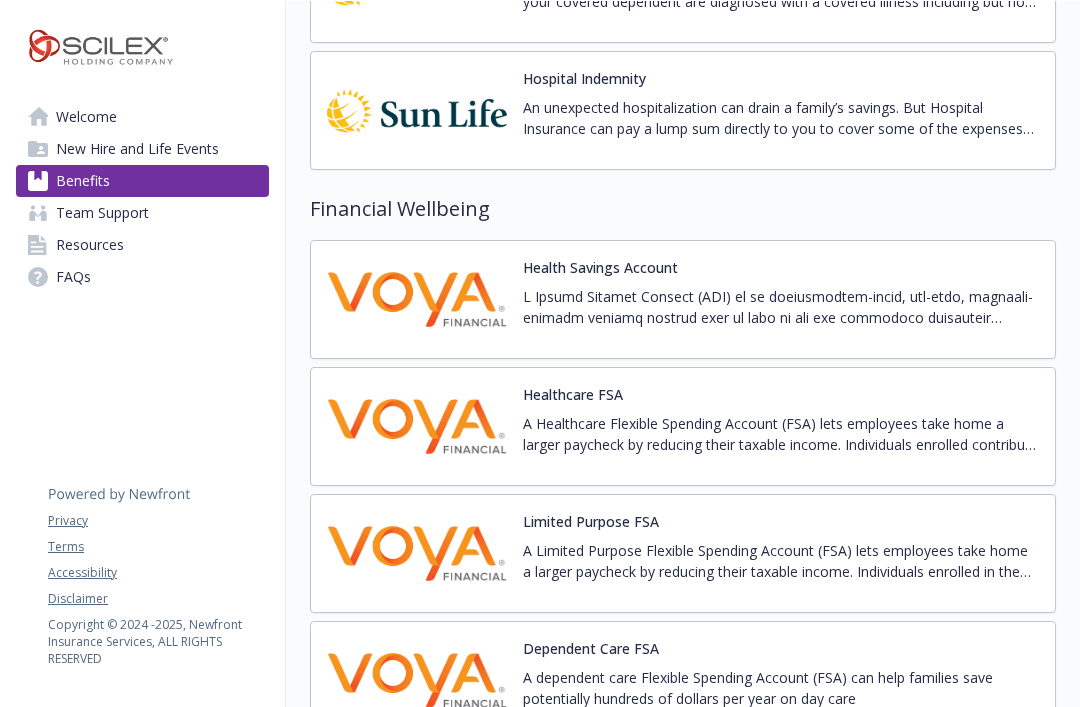 click at bounding box center (781, 307) 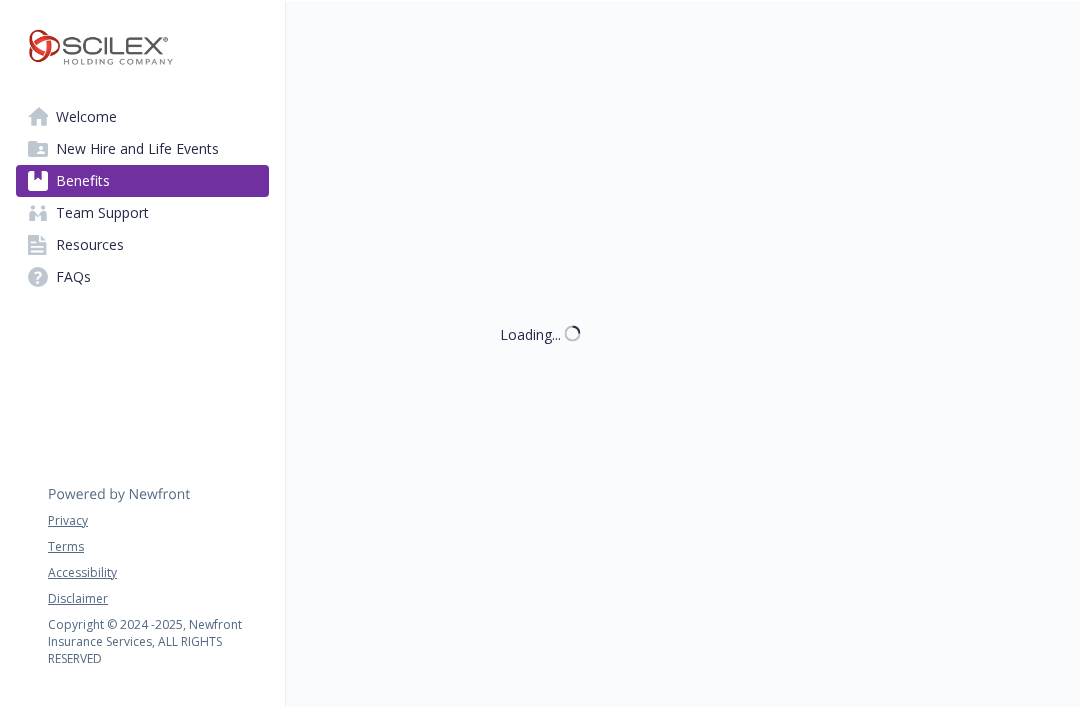 scroll, scrollTop: 1, scrollLeft: 0, axis: vertical 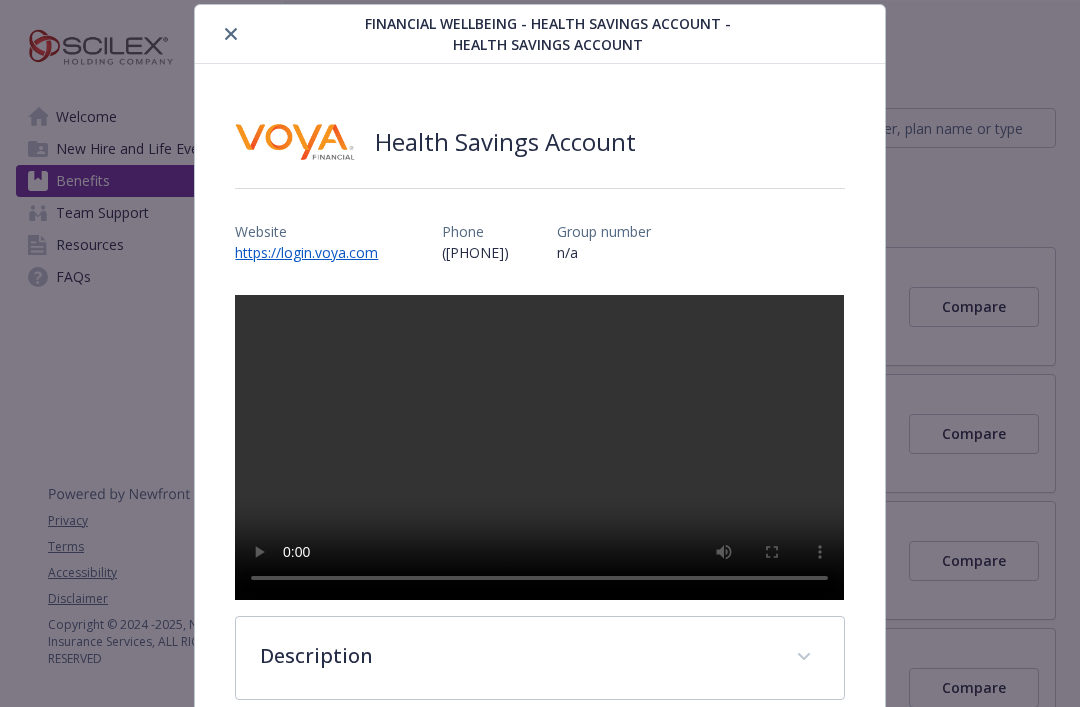 click on "https://login.voya.com" at bounding box center [314, 252] 